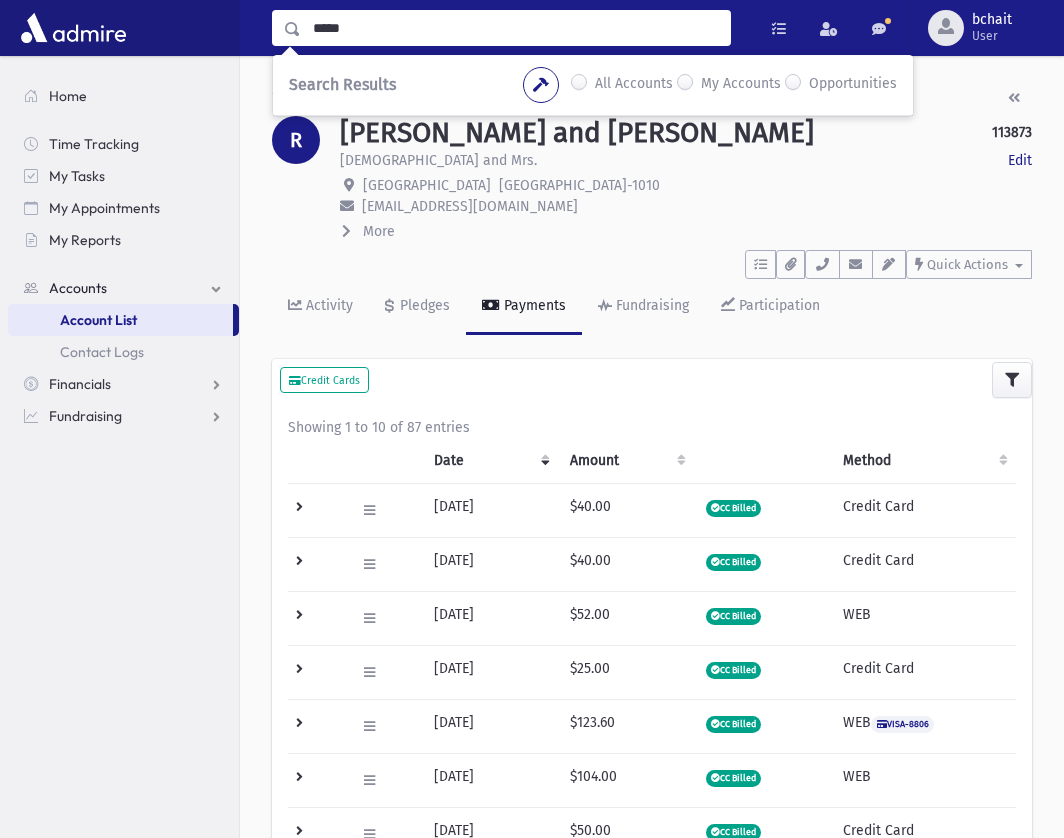 scroll, scrollTop: 0, scrollLeft: 0, axis: both 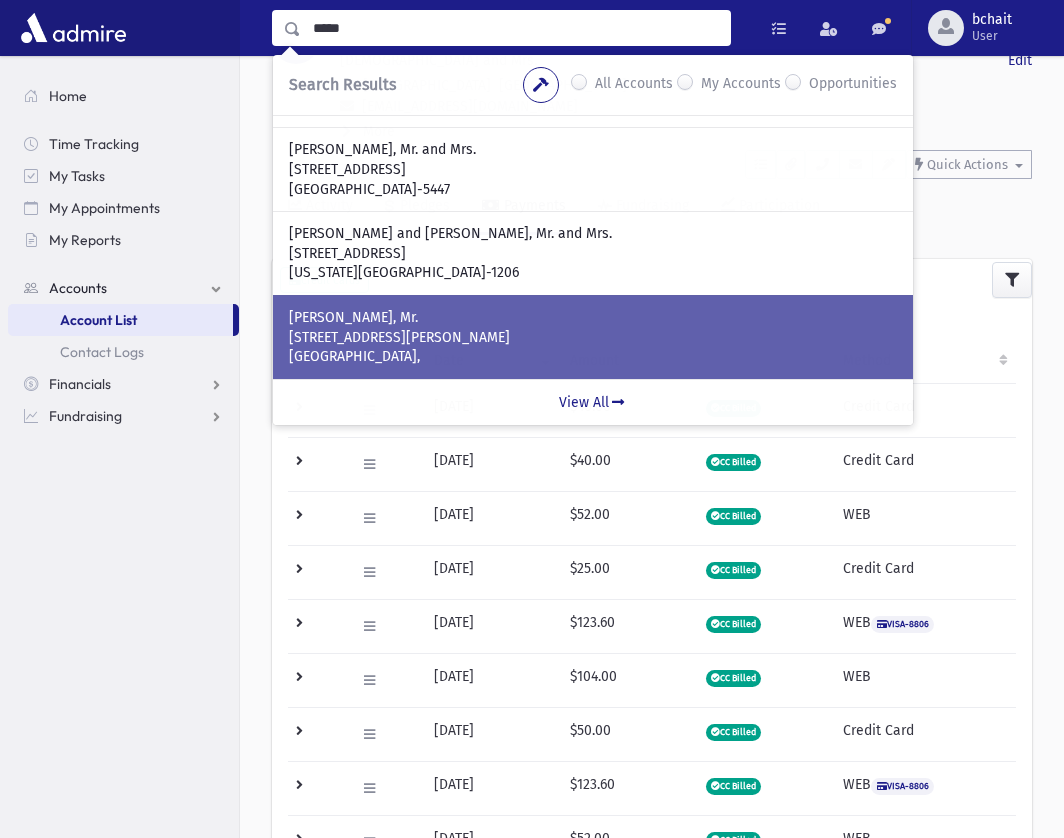click on "[GEOGRAPHIC_DATA]," at bounding box center [593, 357] 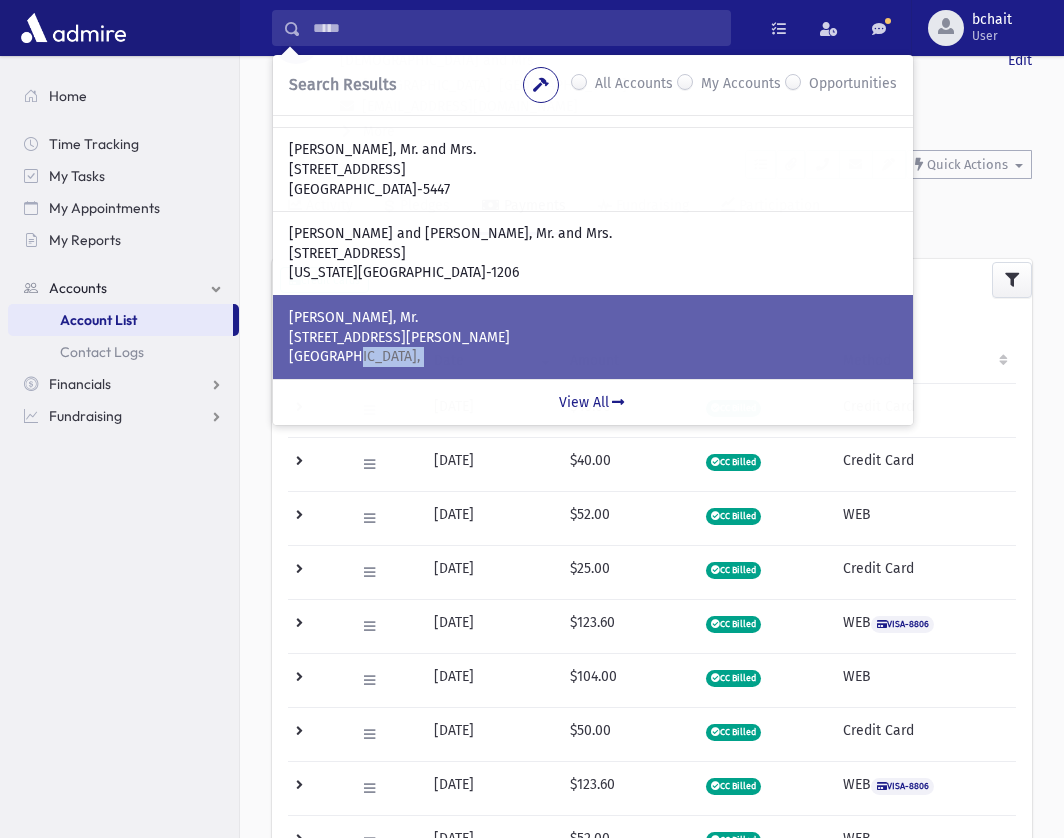 click on "[GEOGRAPHIC_DATA]," at bounding box center (593, 357) 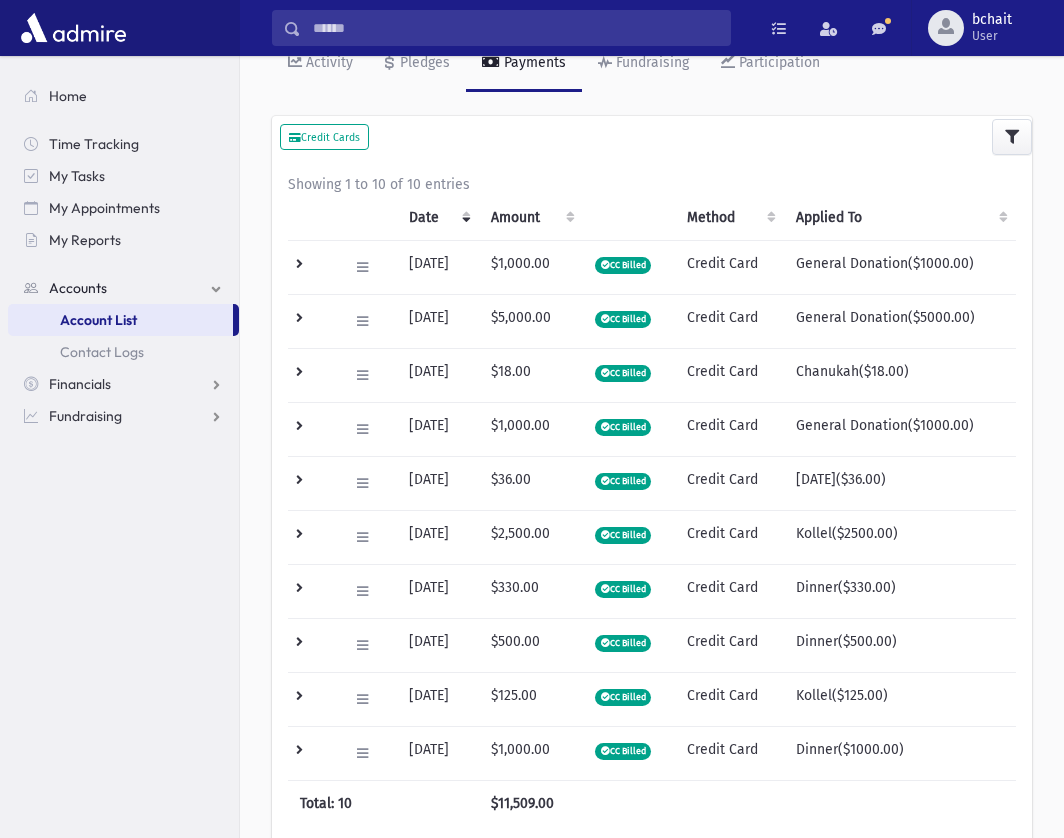 scroll, scrollTop: 0, scrollLeft: 0, axis: both 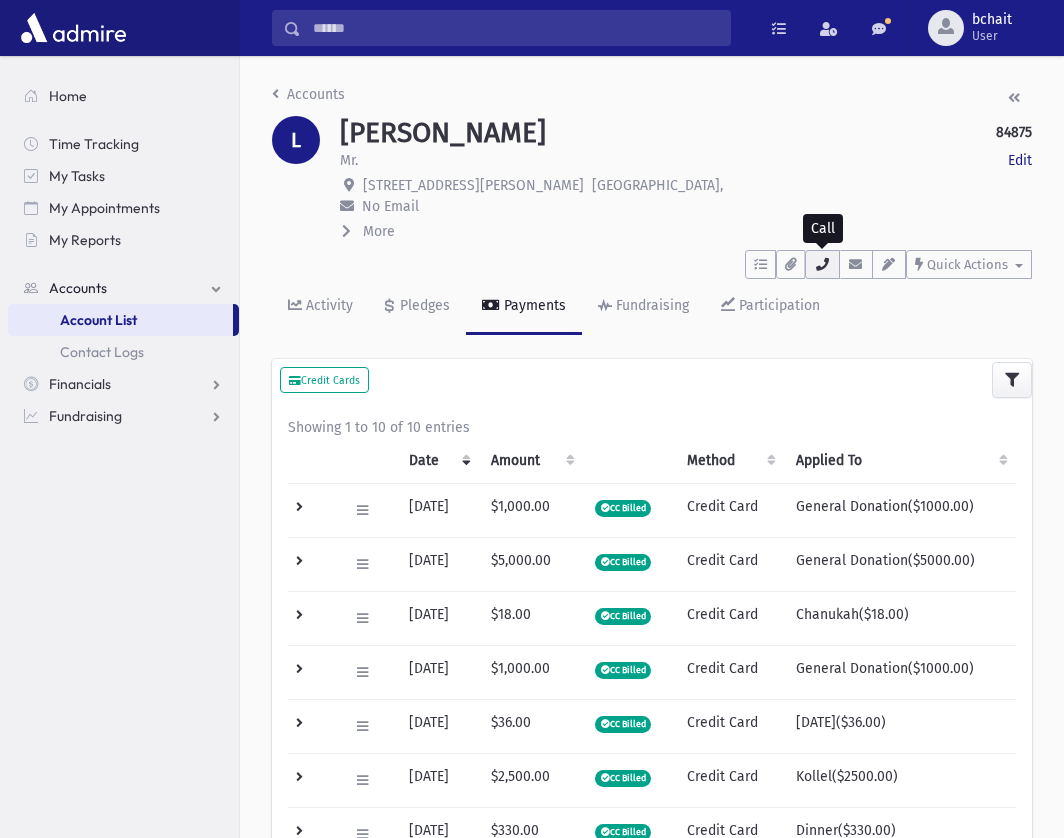 click at bounding box center [822, 264] 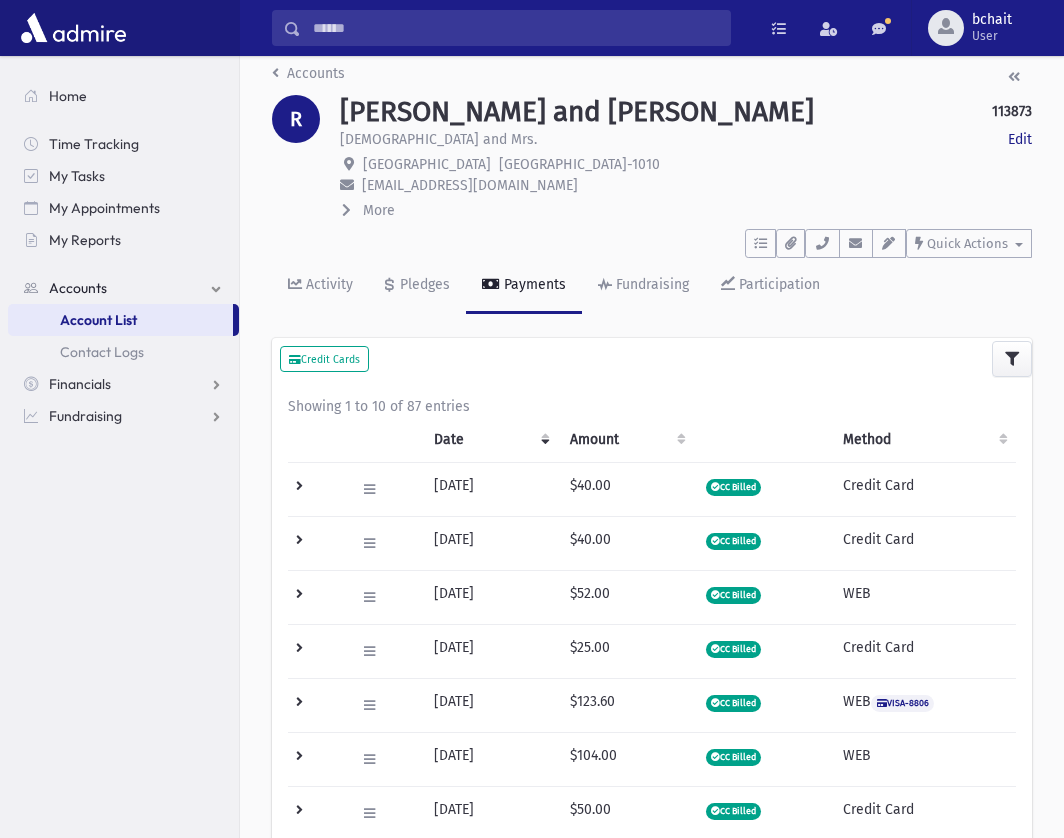 scroll, scrollTop: 0, scrollLeft: 0, axis: both 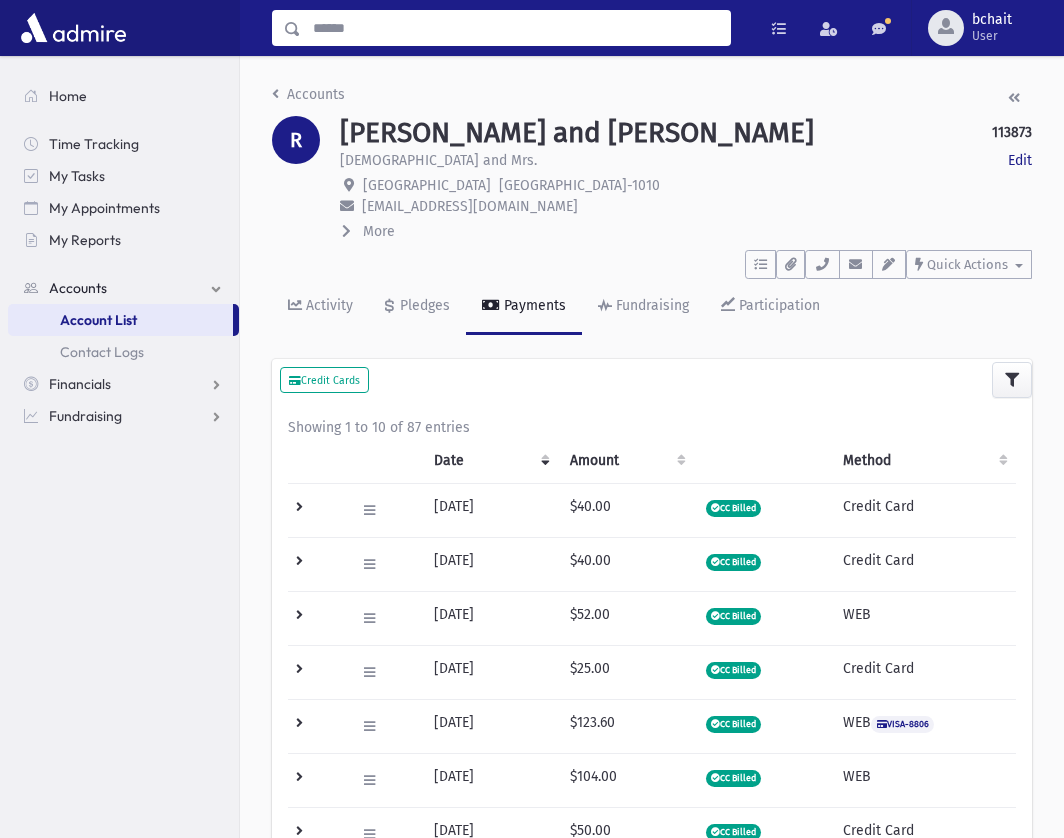 click at bounding box center [515, 28] 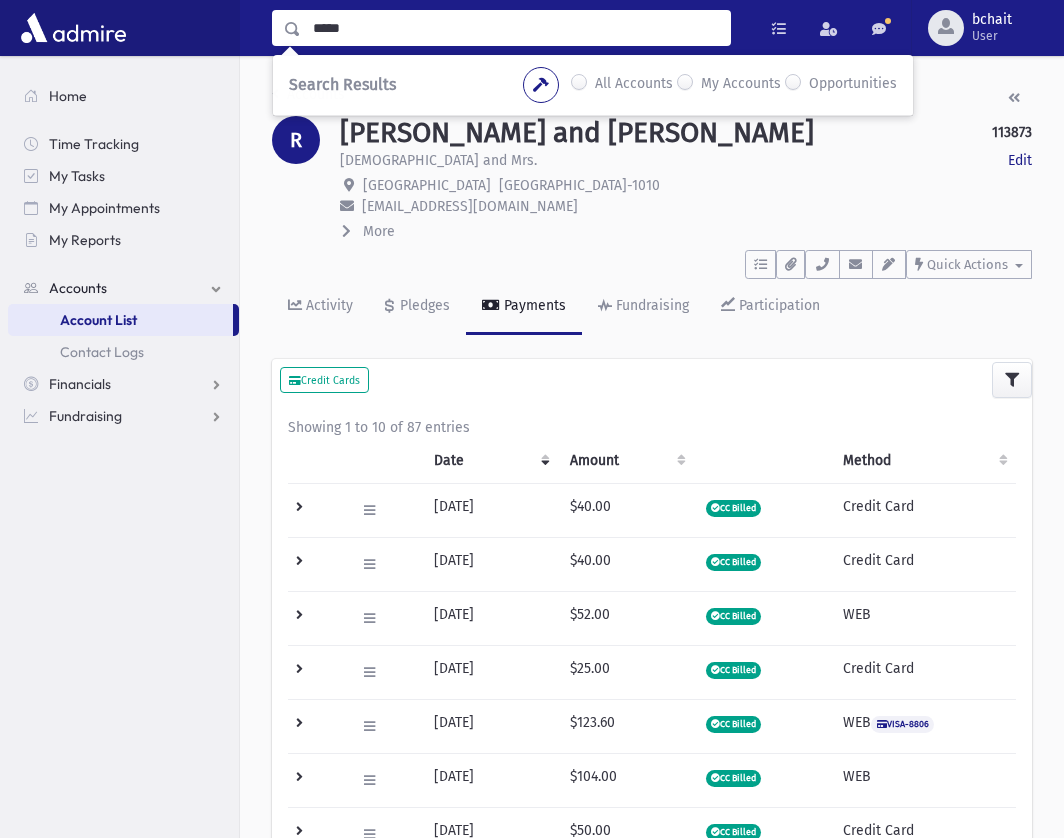 type on "*****" 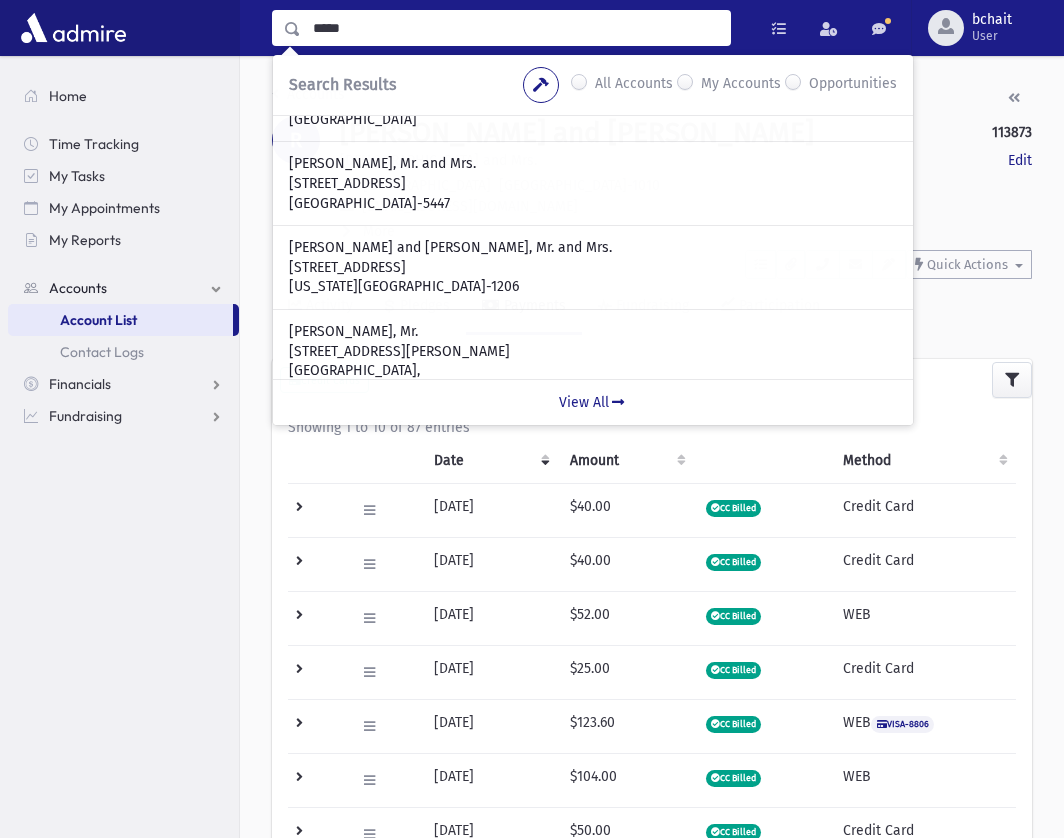 scroll, scrollTop: 574, scrollLeft: 0, axis: vertical 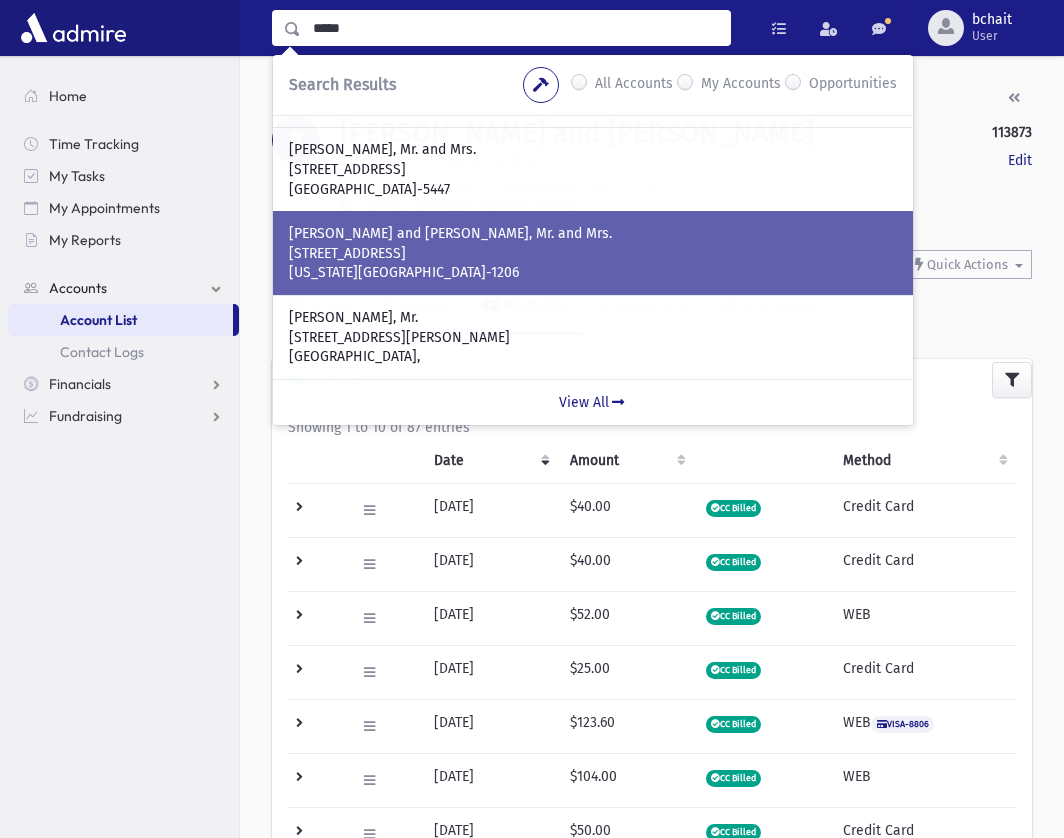 click on "740 W 187th St APT 1J" at bounding box center (593, 254) 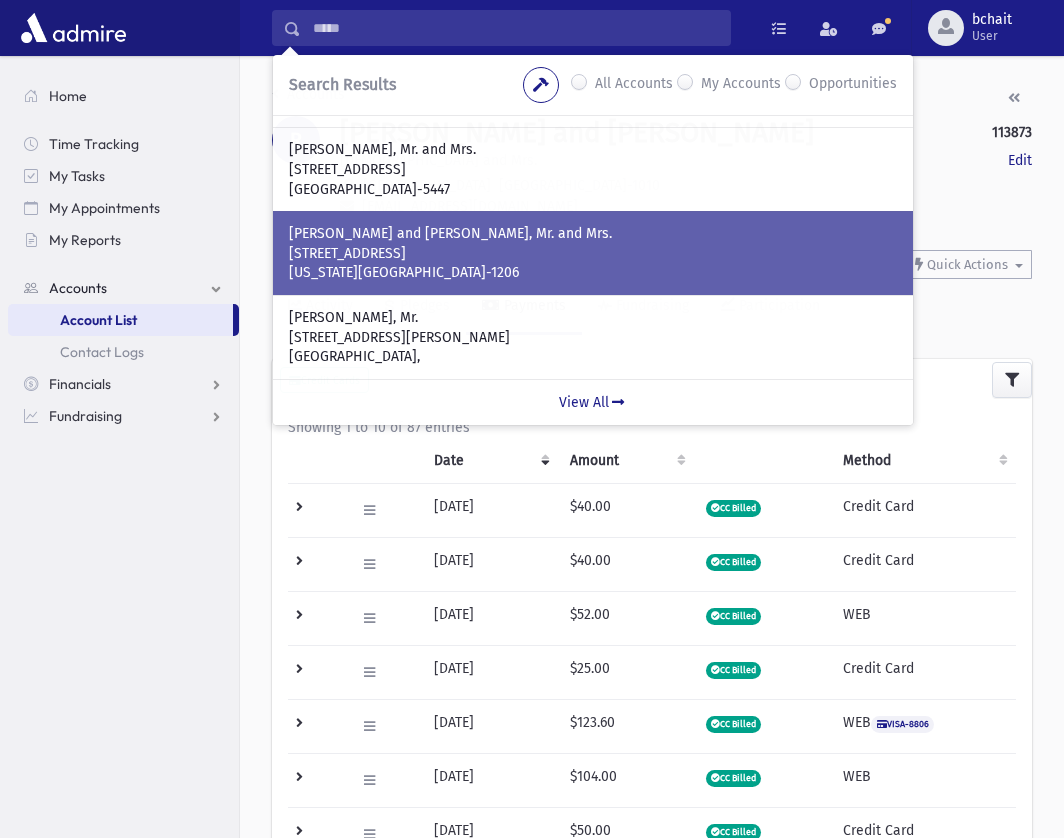 click on "740 W 187th St APT 1J" at bounding box center [593, 254] 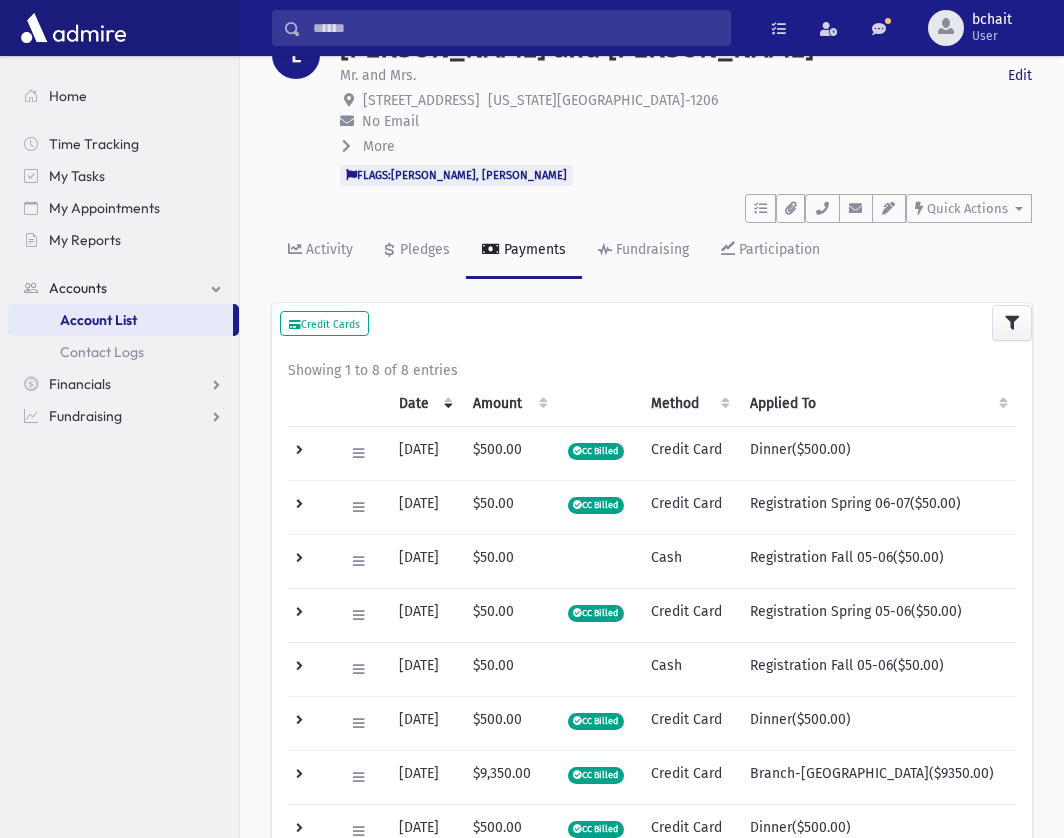 scroll, scrollTop: 0, scrollLeft: 0, axis: both 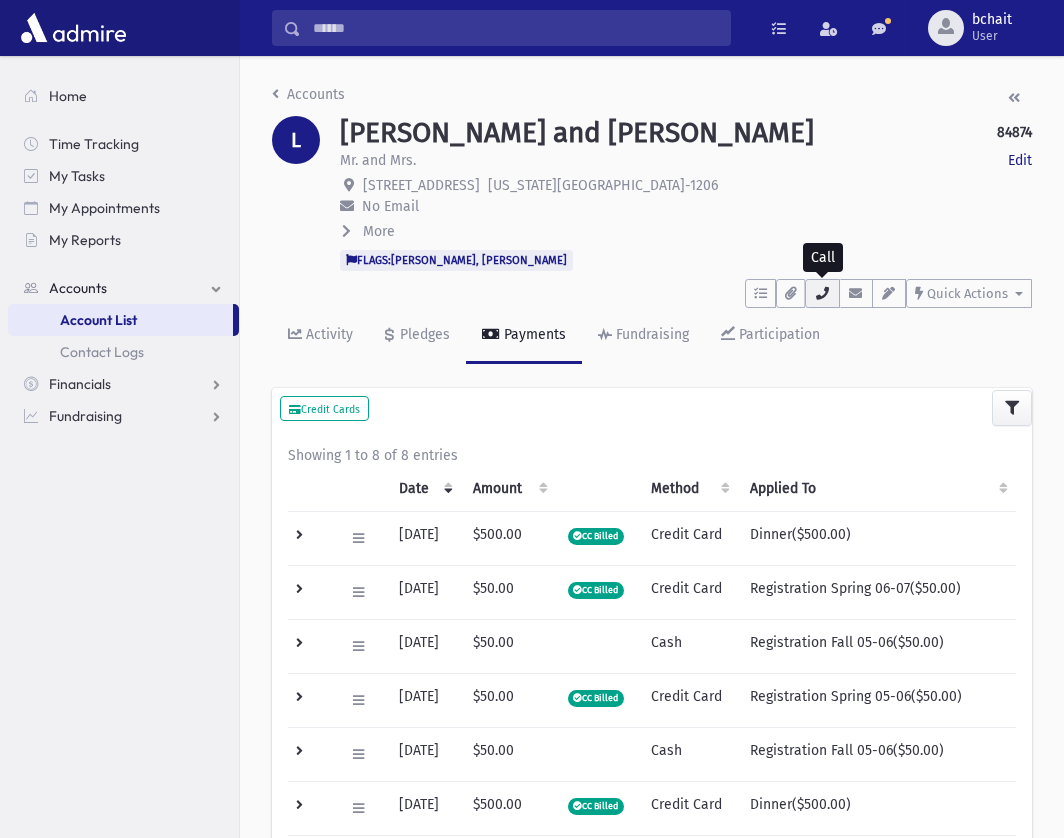 click at bounding box center (822, 293) 